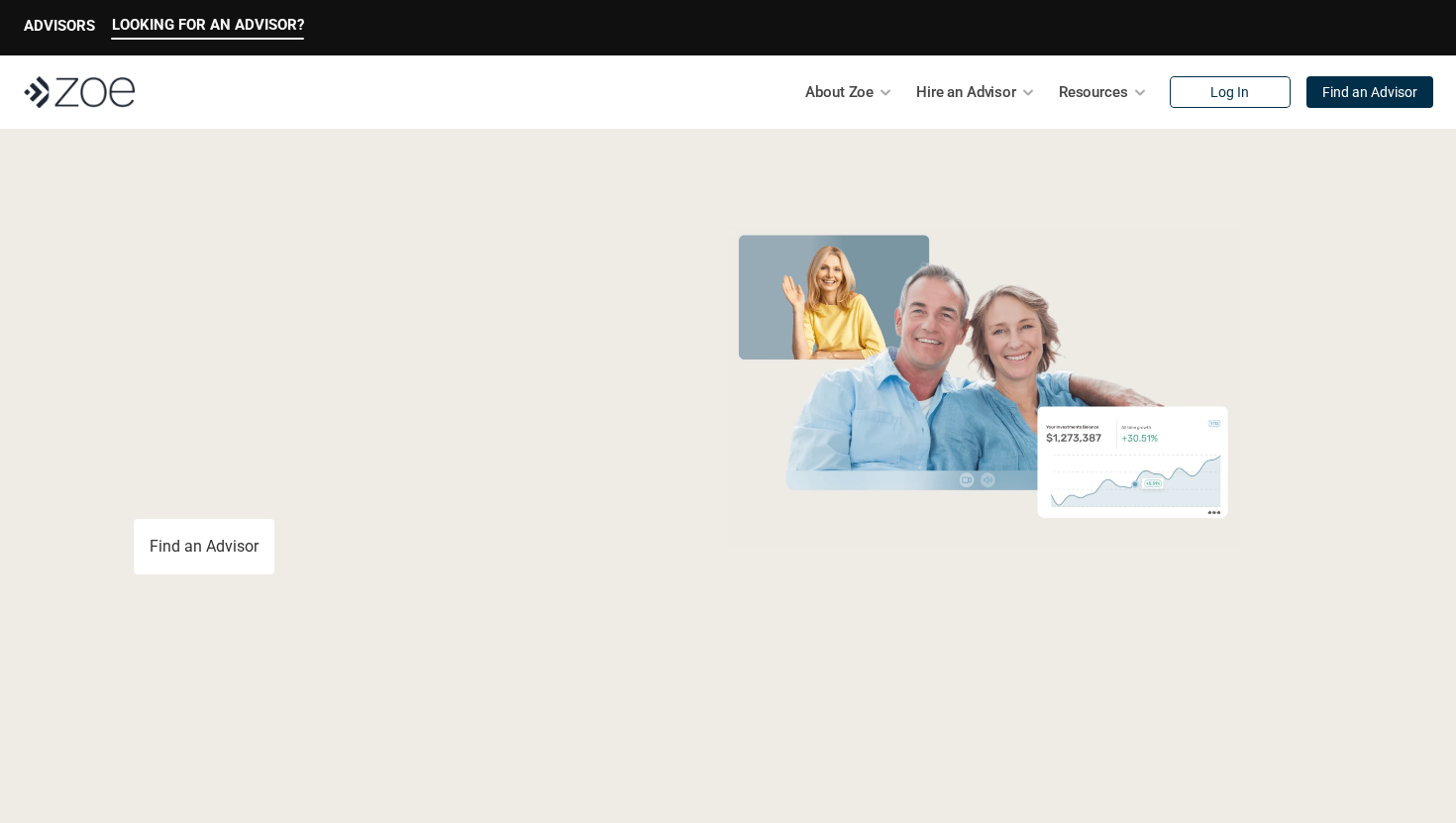 scroll, scrollTop: 0, scrollLeft: 0, axis: both 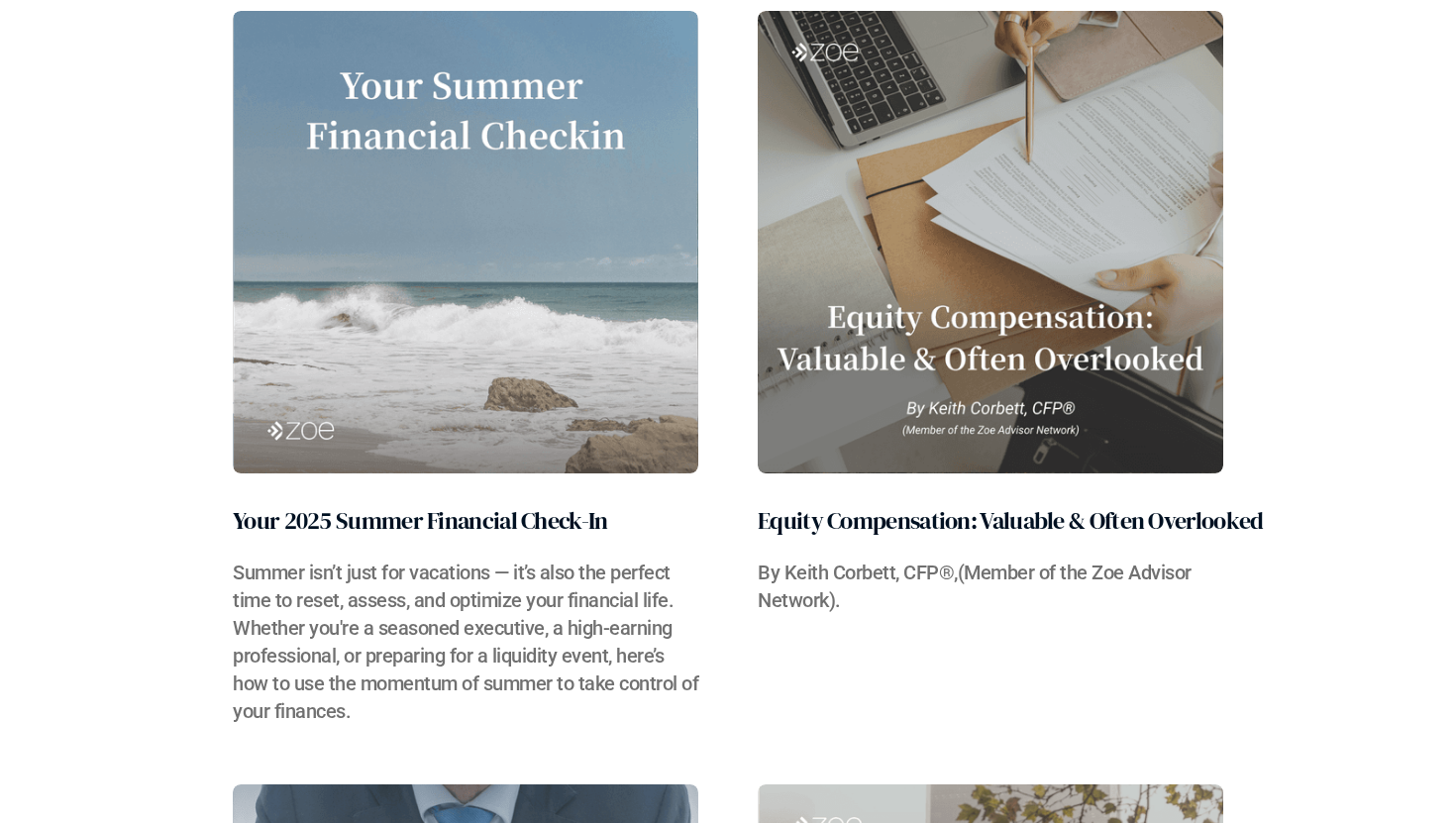 click at bounding box center [466, 242] 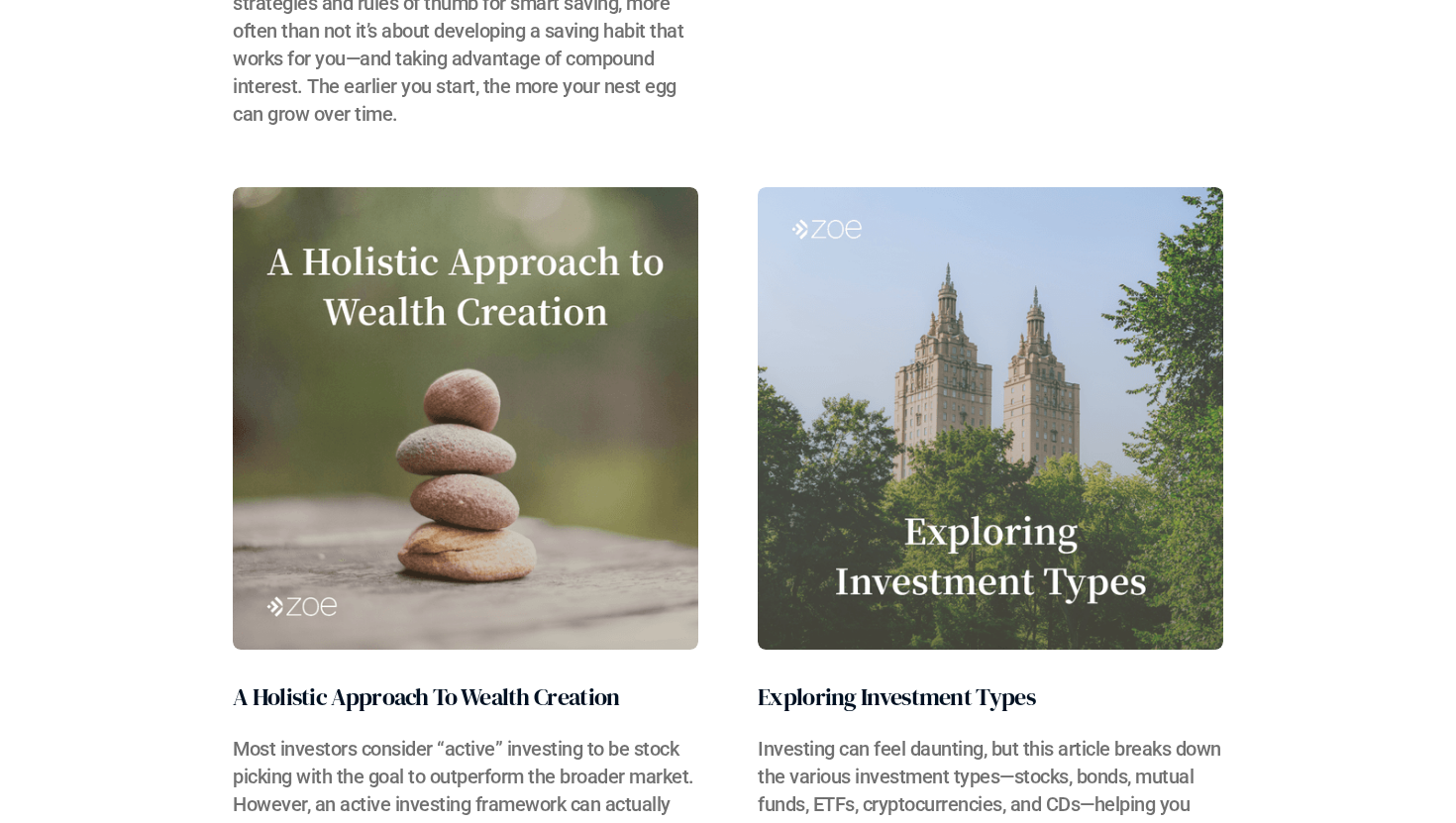 scroll, scrollTop: 5105, scrollLeft: 0, axis: vertical 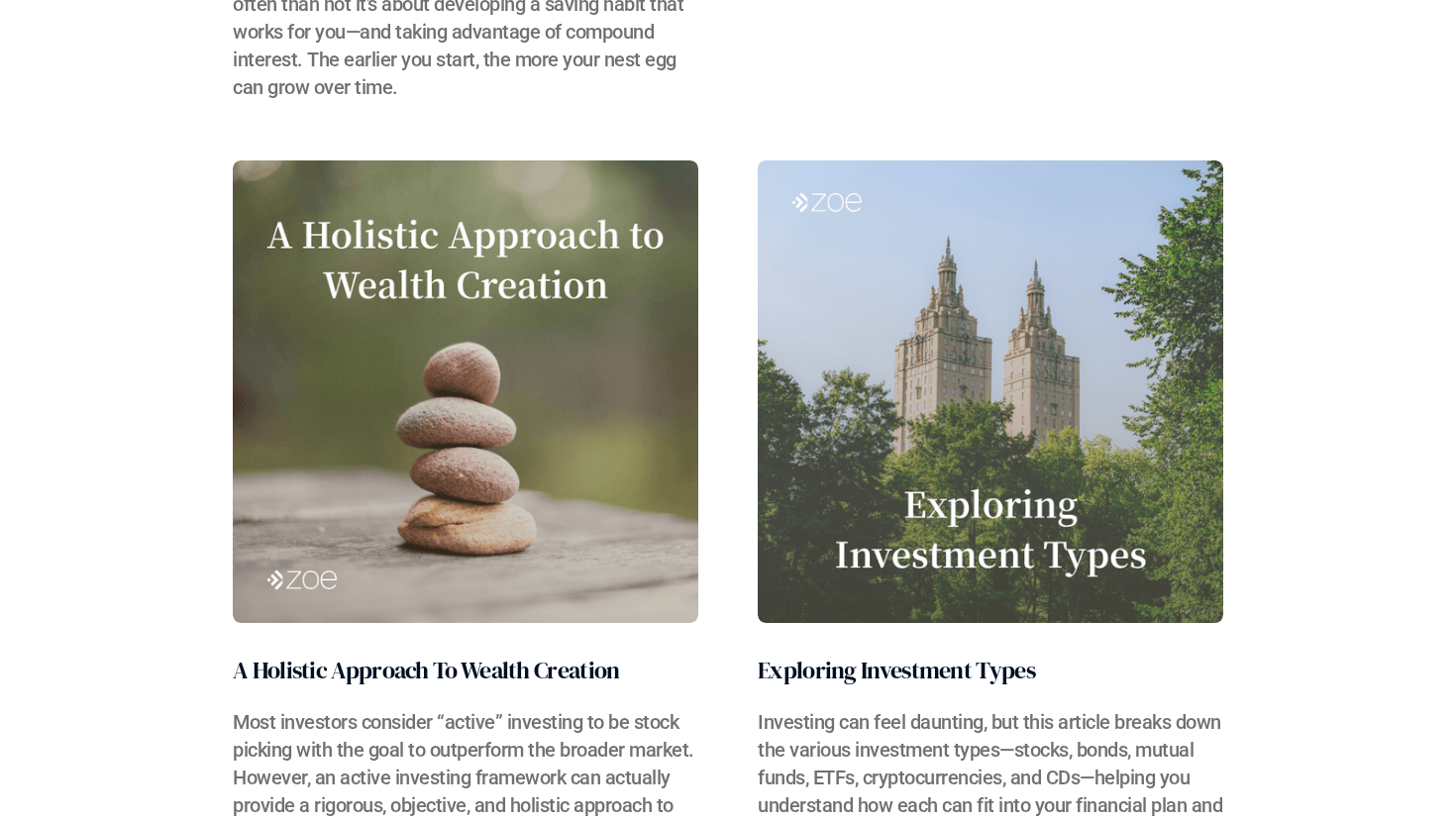 click at bounding box center (466, 391) 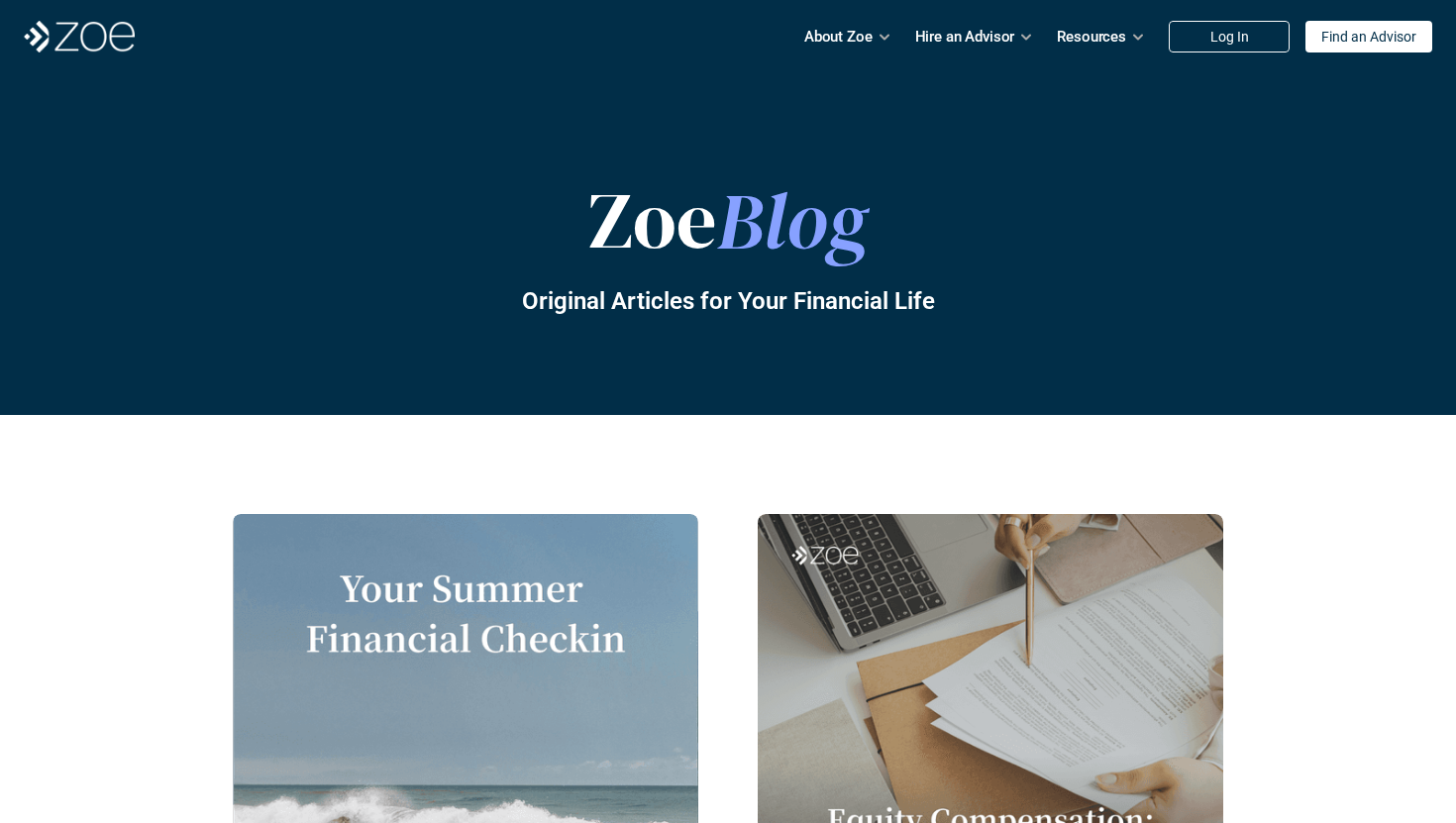 scroll, scrollTop: 0, scrollLeft: 0, axis: both 